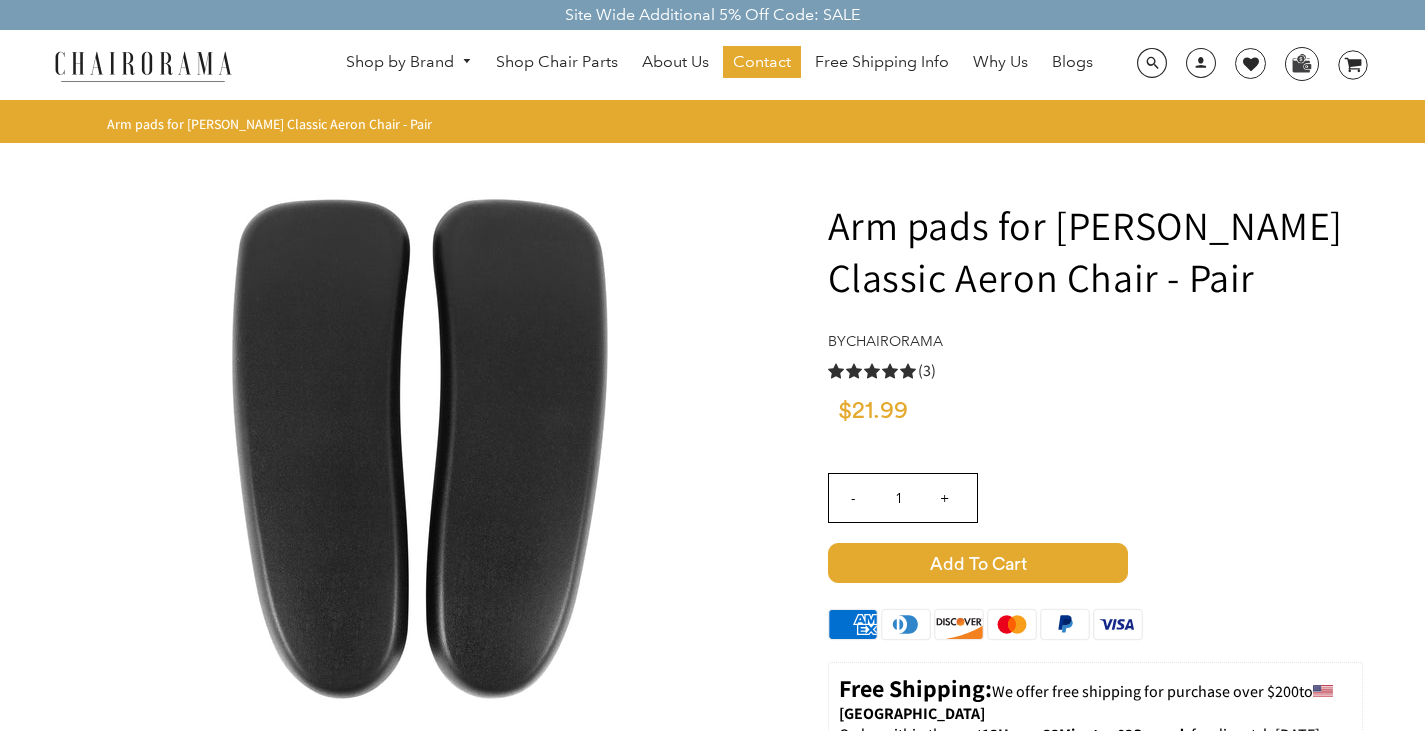 scroll, scrollTop: 0, scrollLeft: 0, axis: both 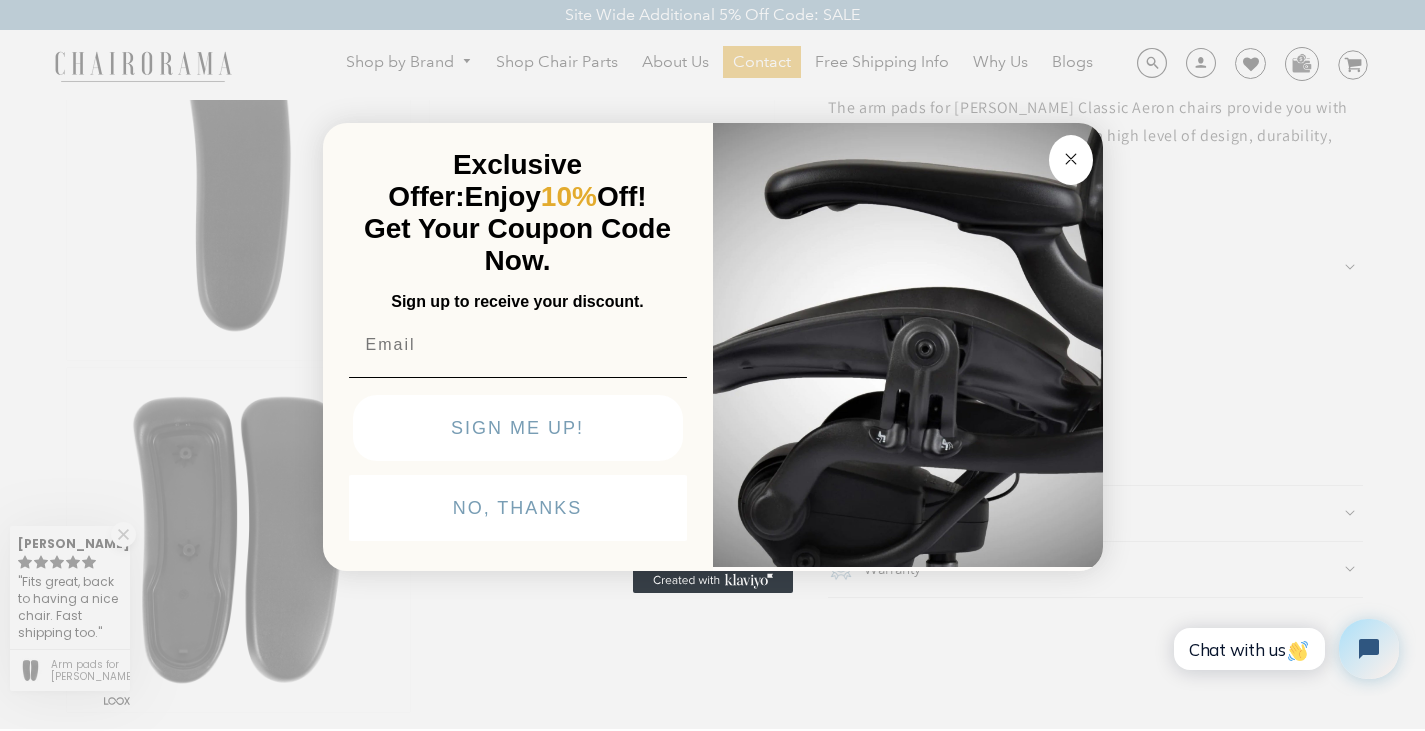 click at bounding box center [518, 345] 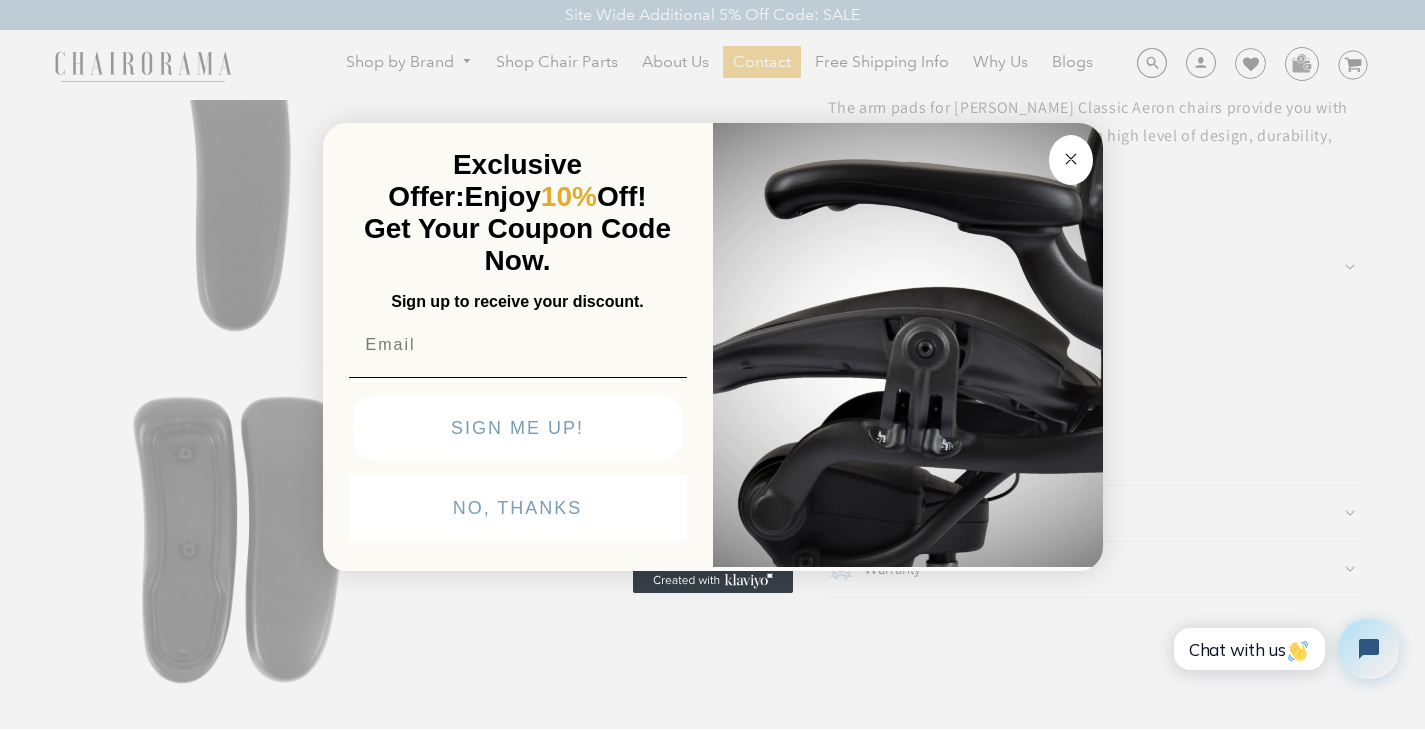click at bounding box center [518, 345] 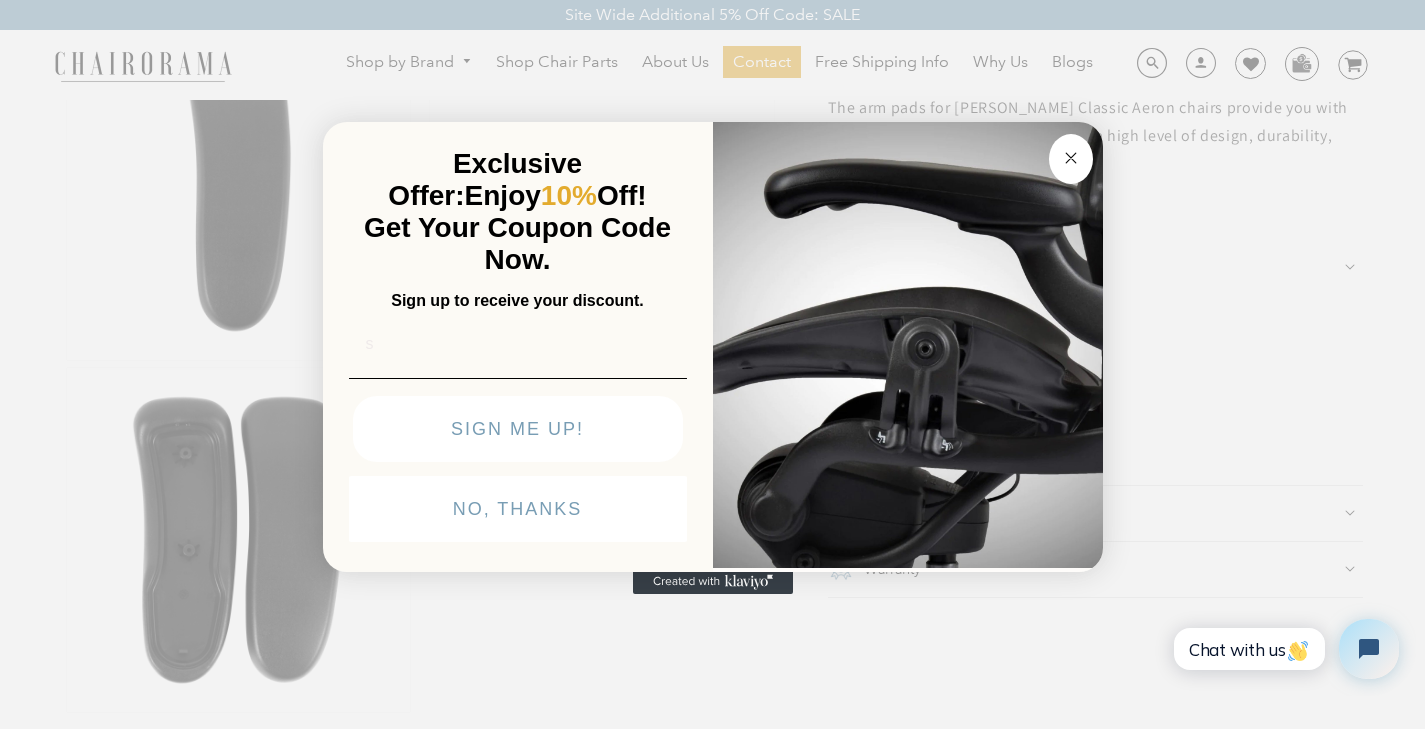 click on "s" at bounding box center (518, 344) 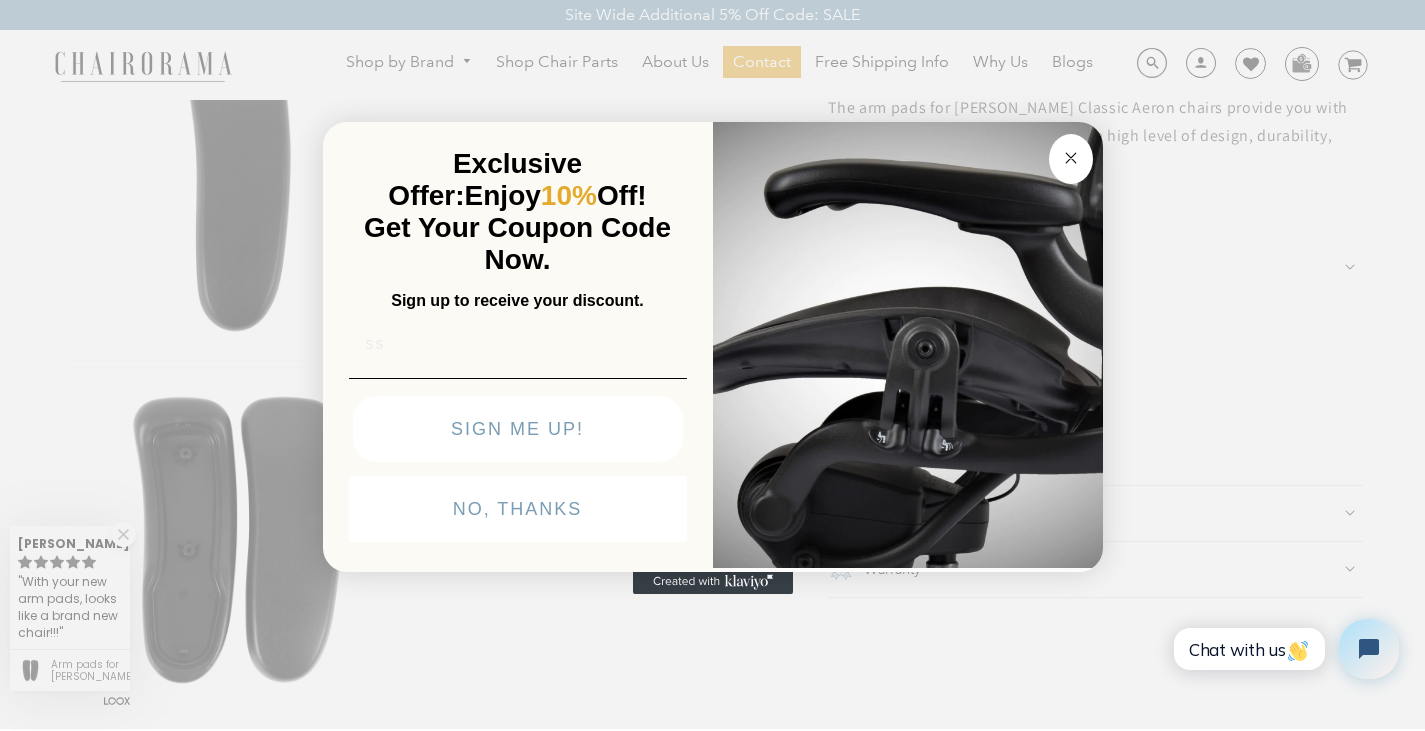 click on "ss" at bounding box center [518, 344] 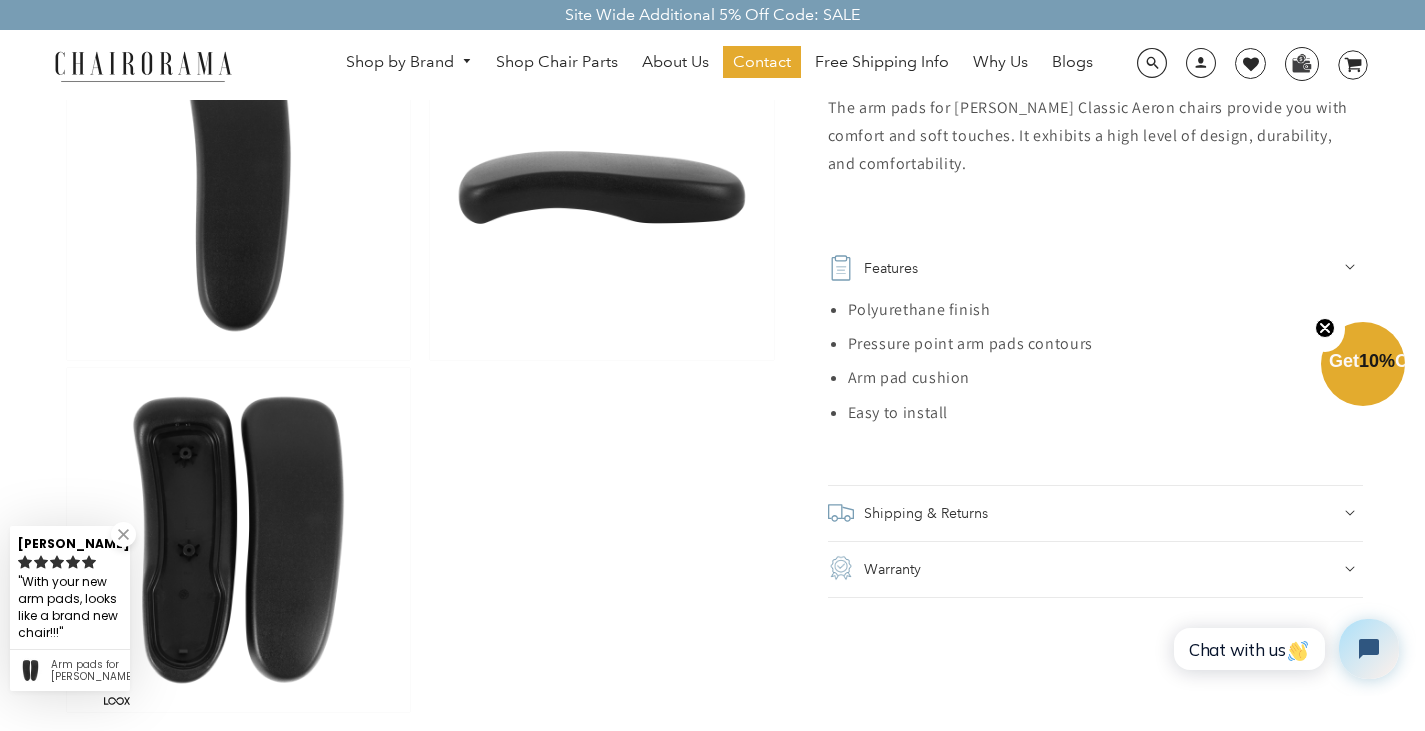 click on "Get  10%  Off" at bounding box center (1363, 361) 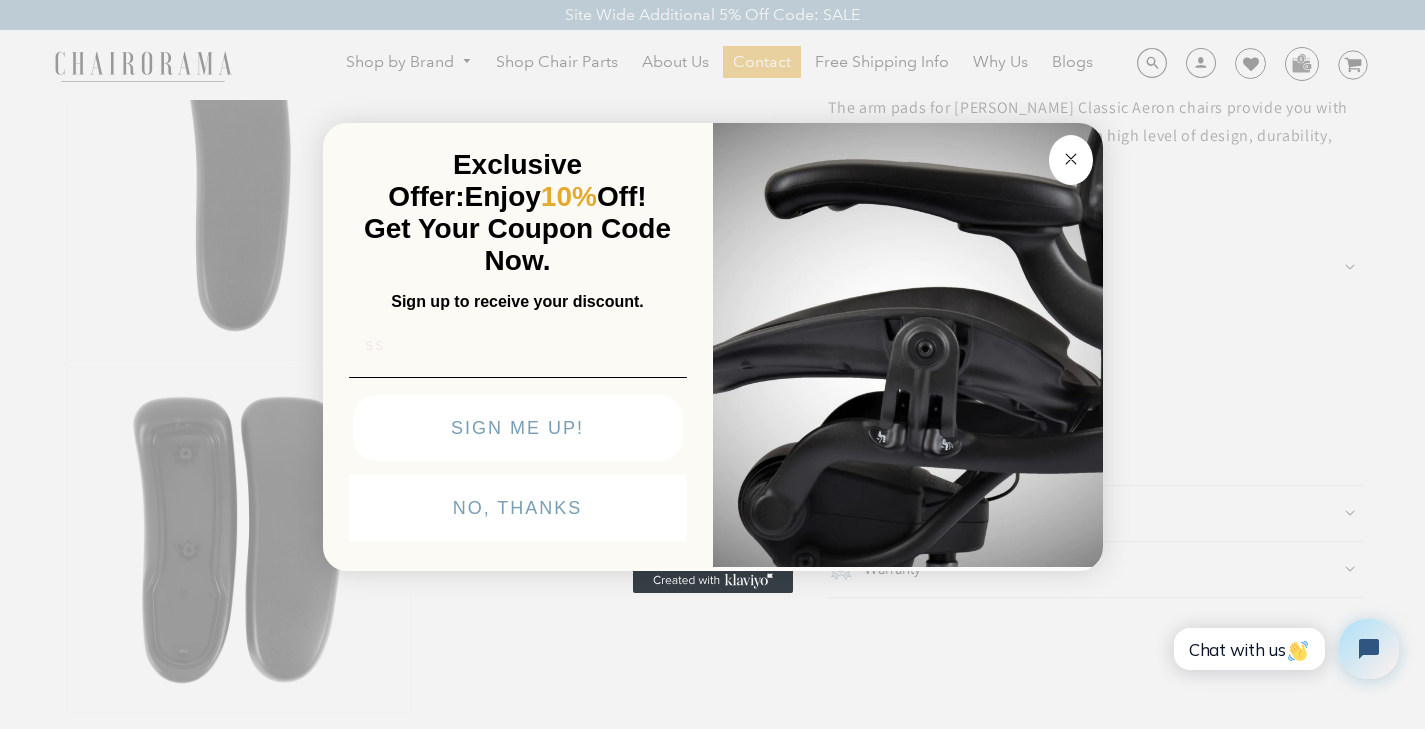 click on "ss" at bounding box center [518, 345] 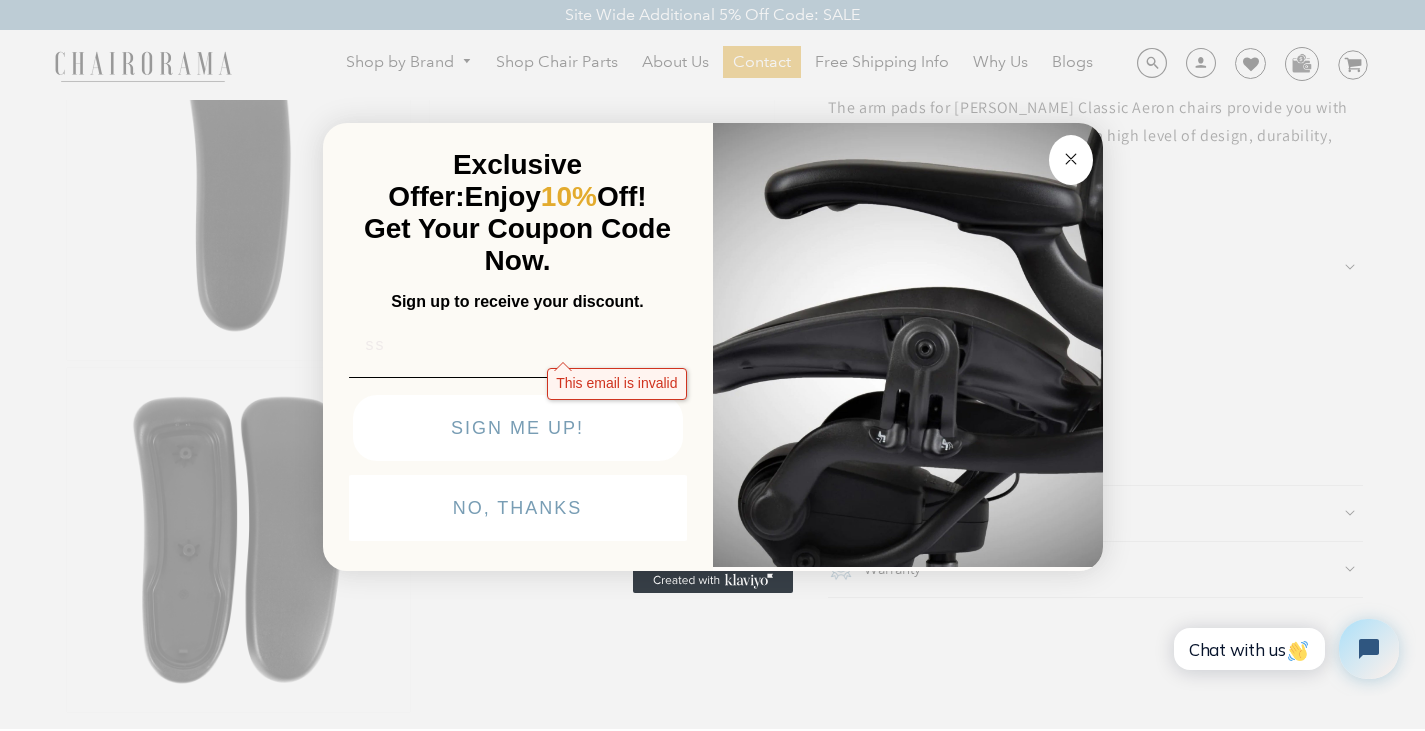 click on "ss" at bounding box center (518, 345) 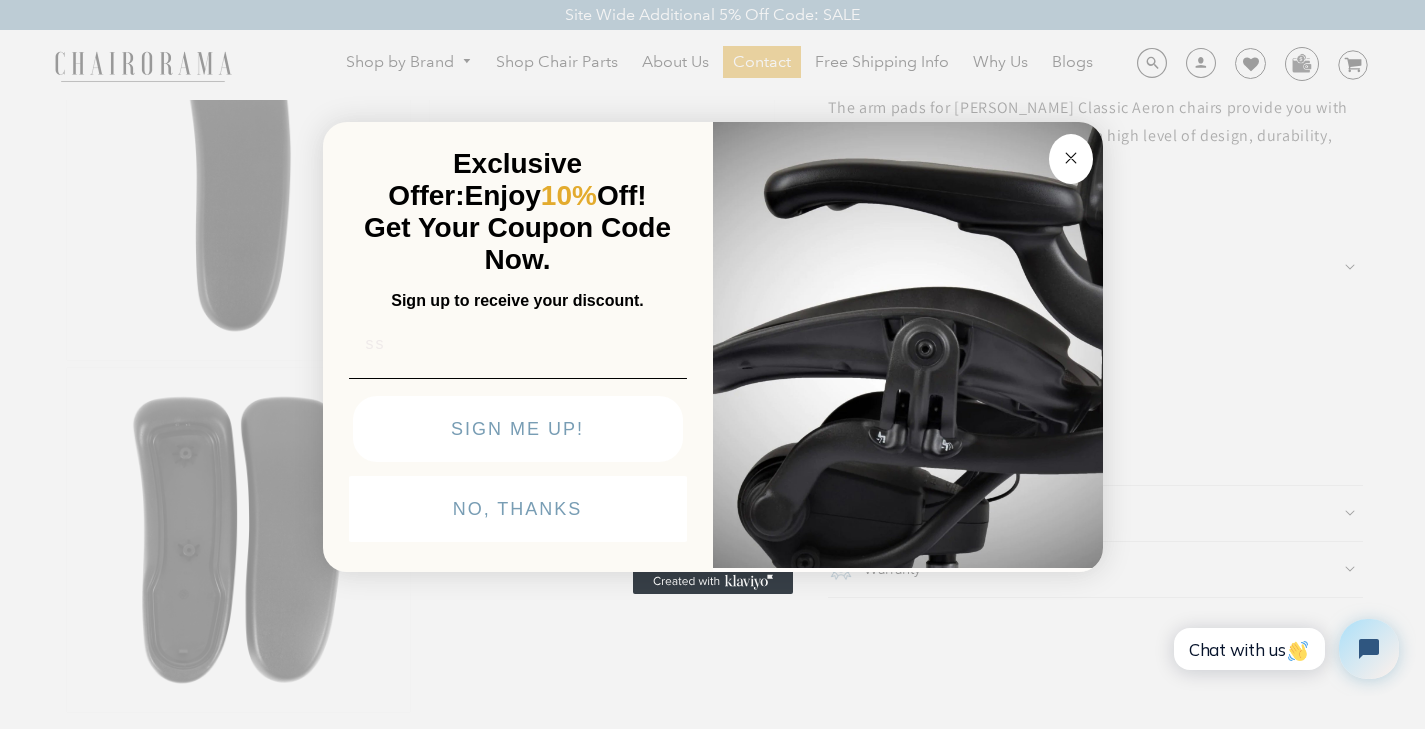 type on "s" 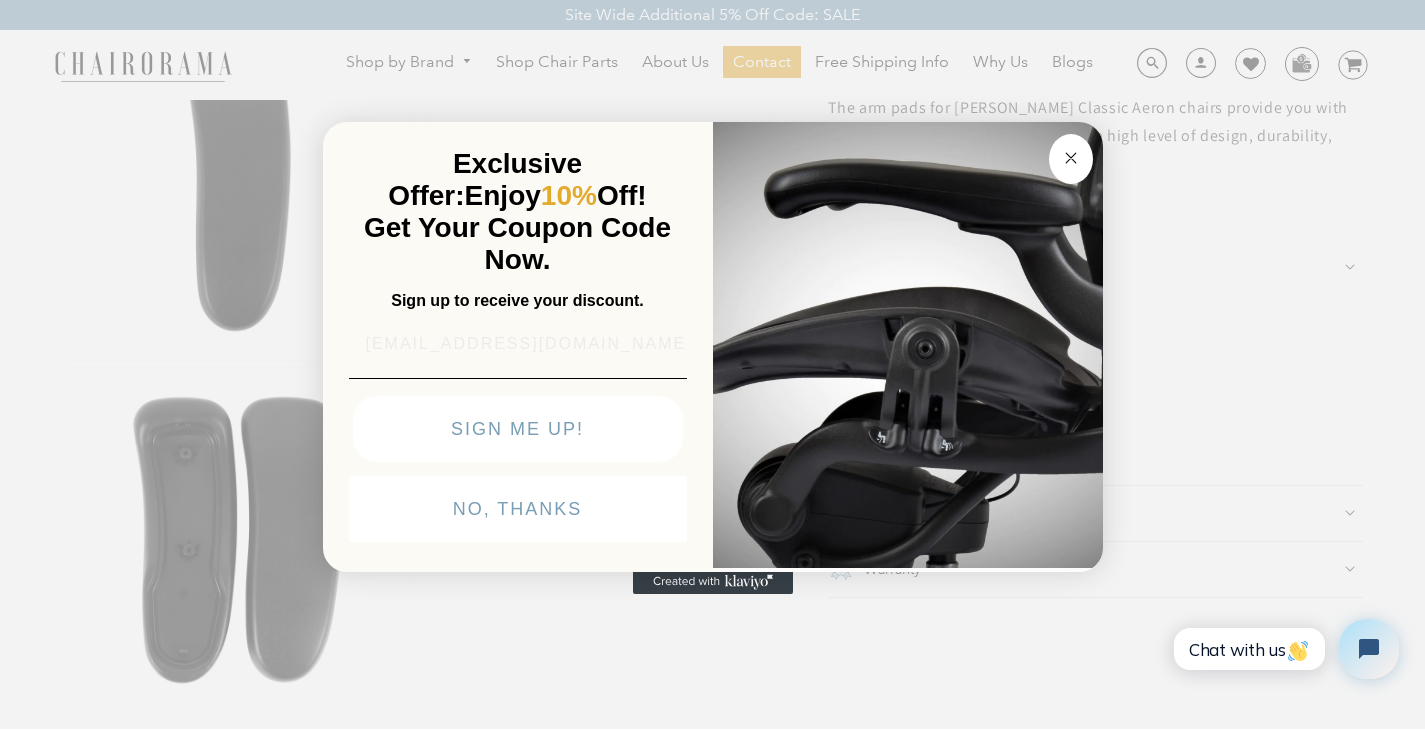 type on "syarmark99@gmail.com" 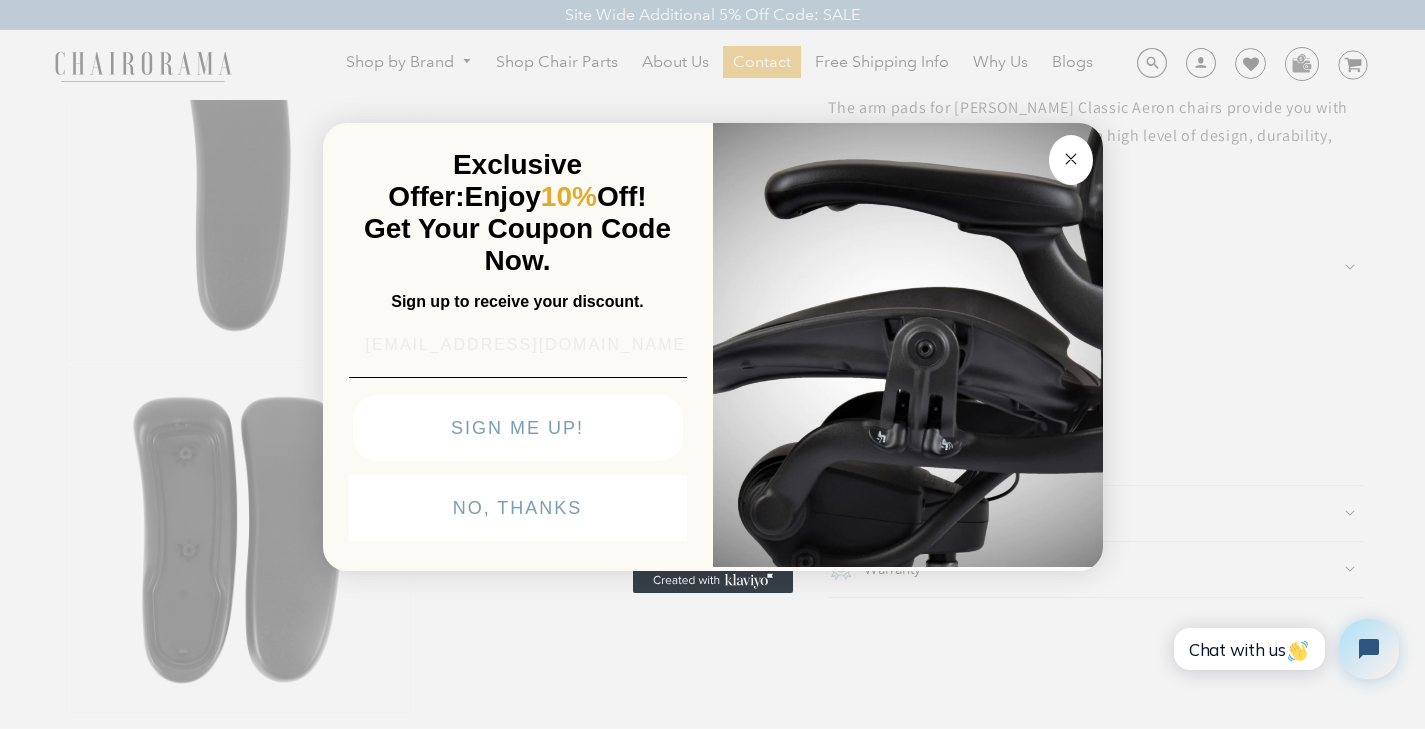 click on "SIGN ME UP!" at bounding box center (518, 428) 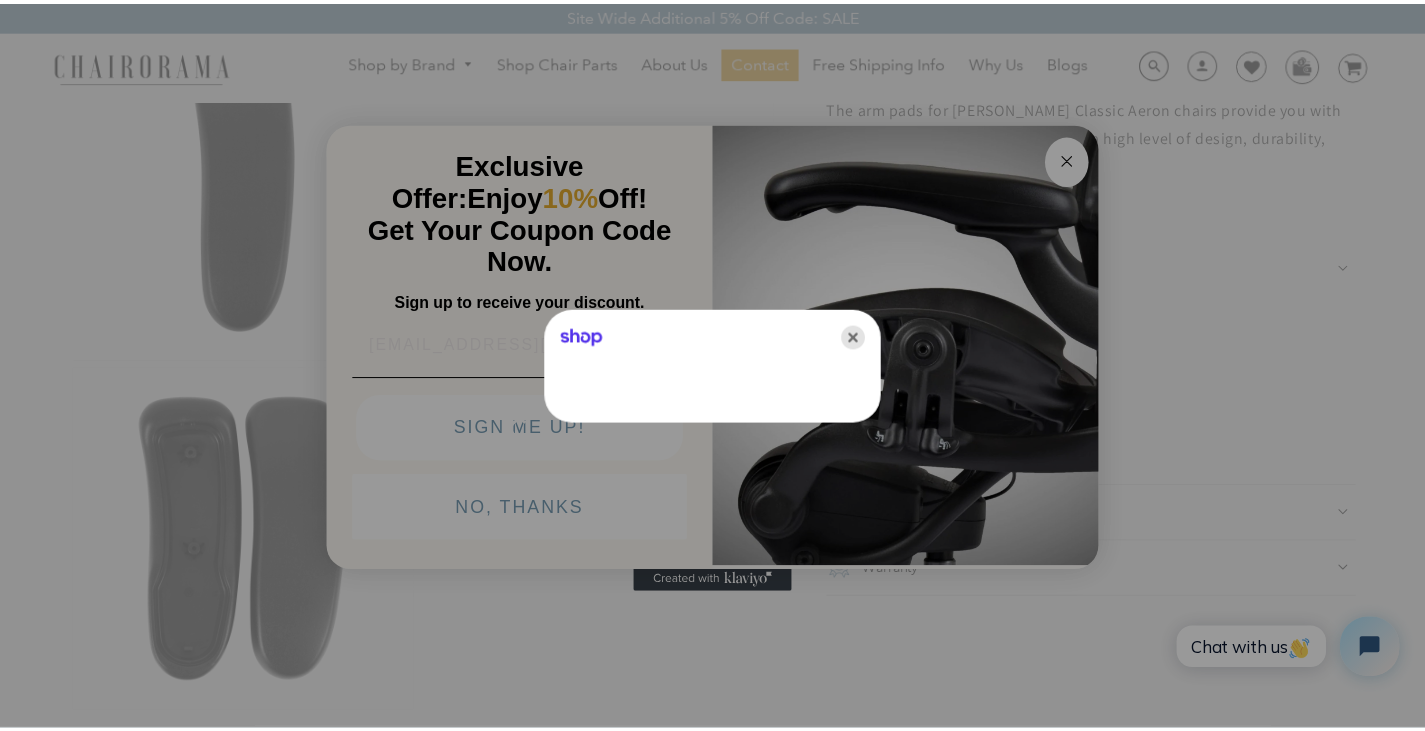 scroll, scrollTop: 0, scrollLeft: 0, axis: both 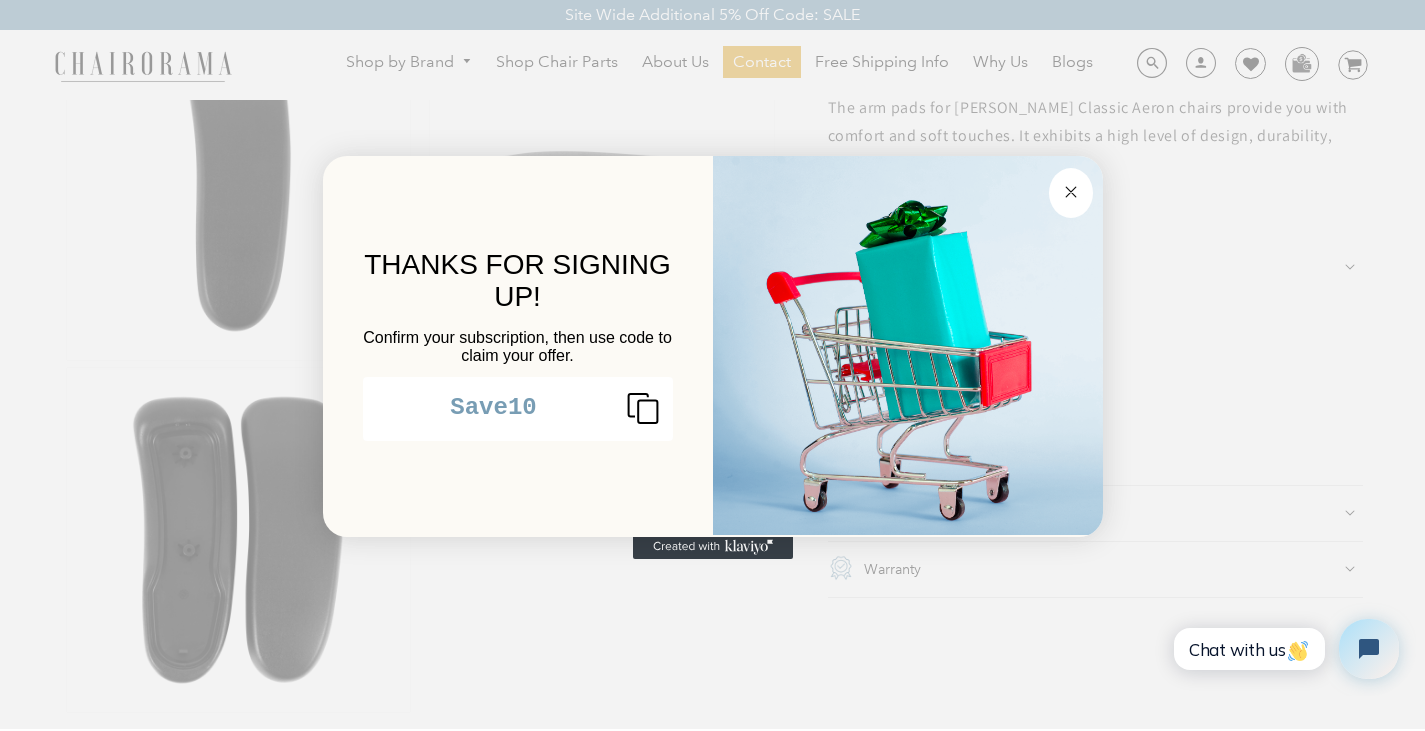 click on "Close dialog" 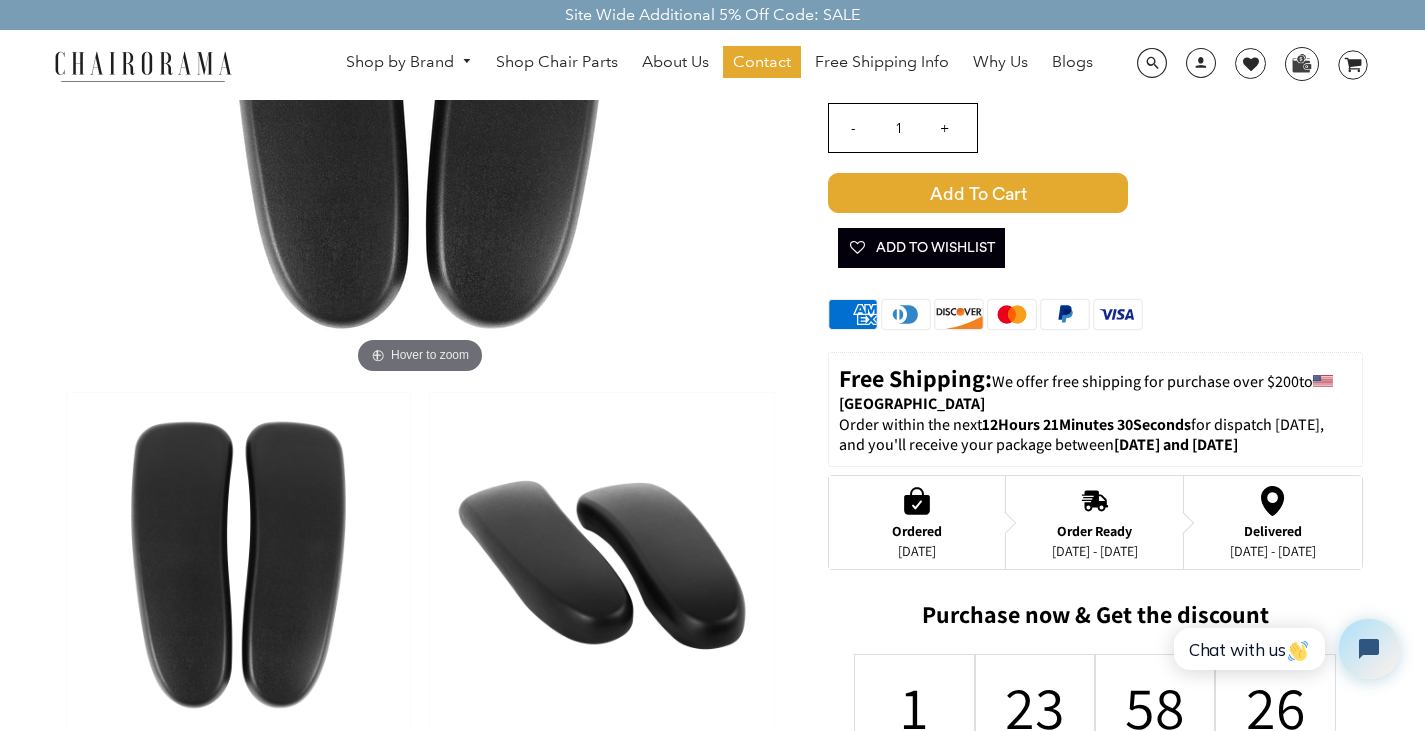 scroll, scrollTop: 300, scrollLeft: 0, axis: vertical 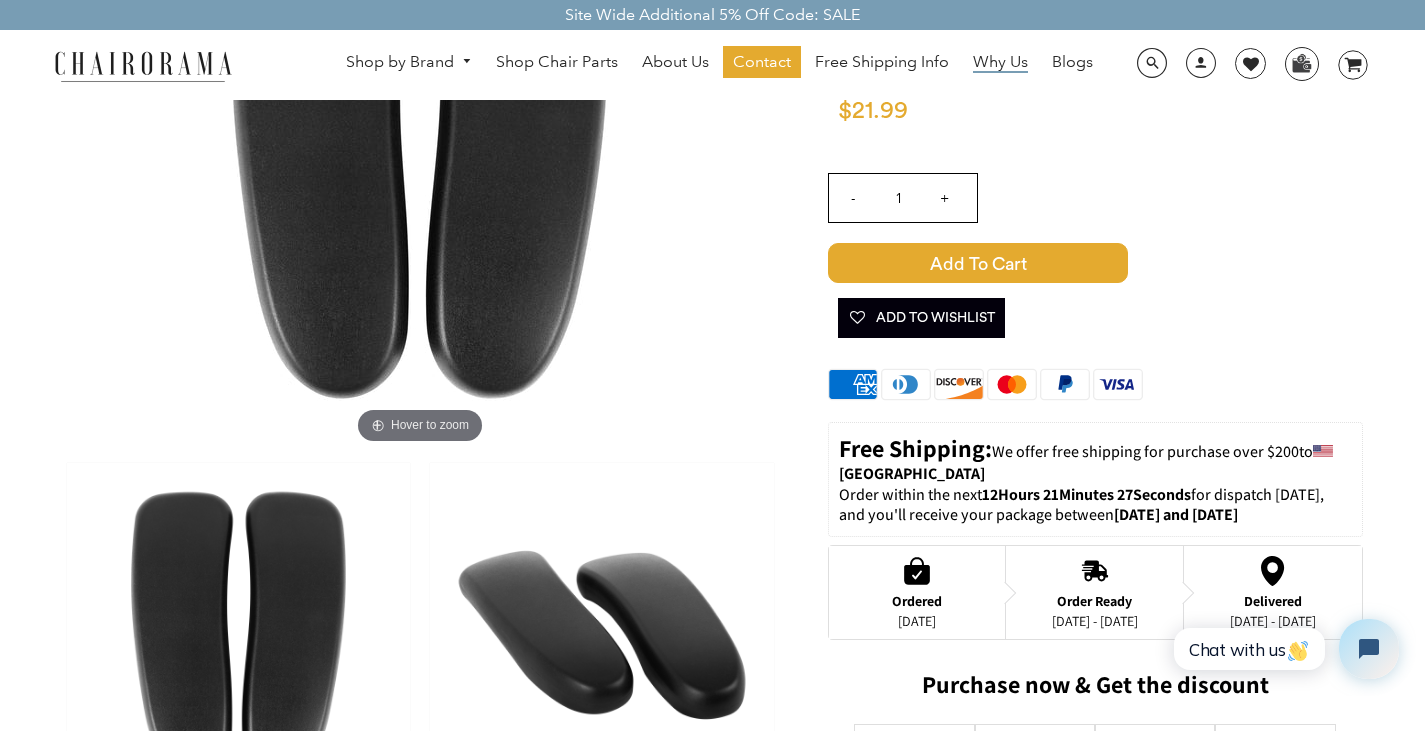 click on "Why Us" at bounding box center [1000, 62] 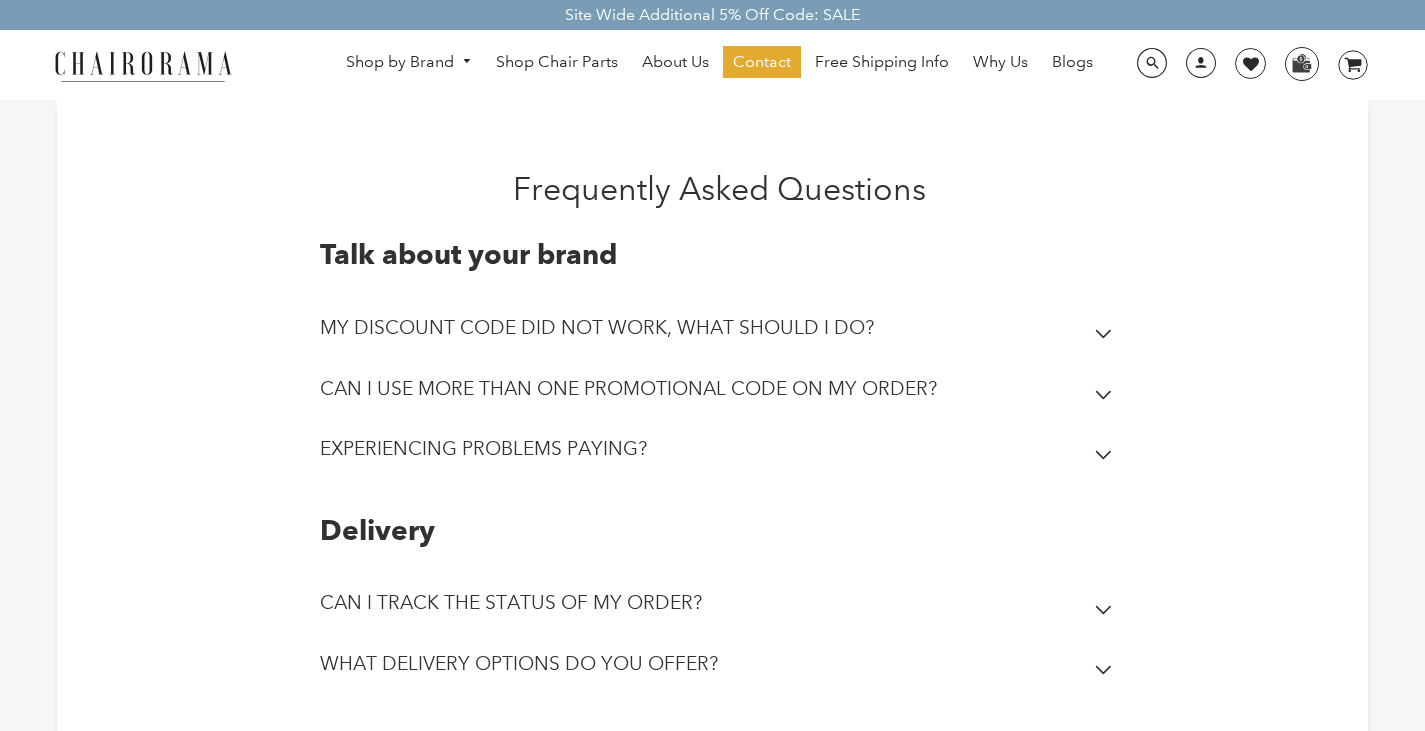 scroll, scrollTop: 0, scrollLeft: 0, axis: both 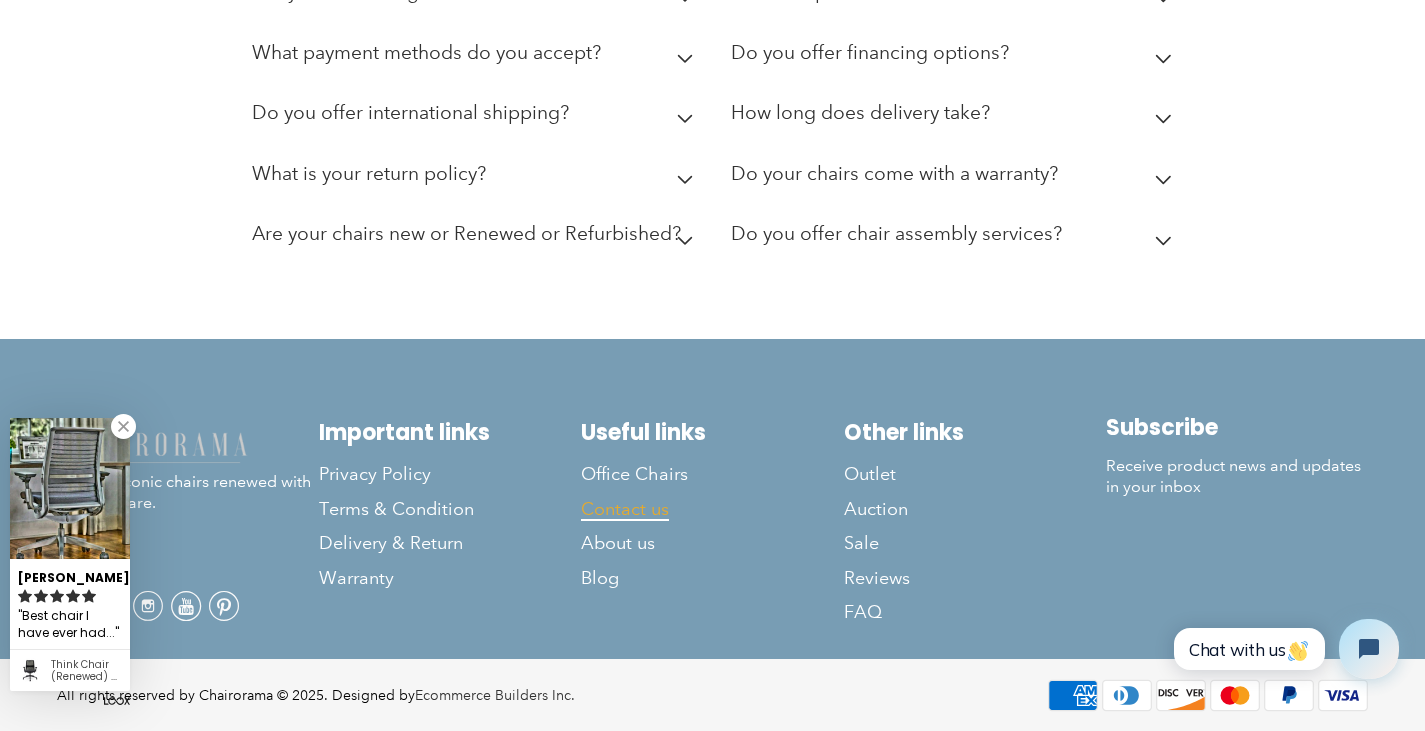 click on "Contact us" at bounding box center [625, 509] 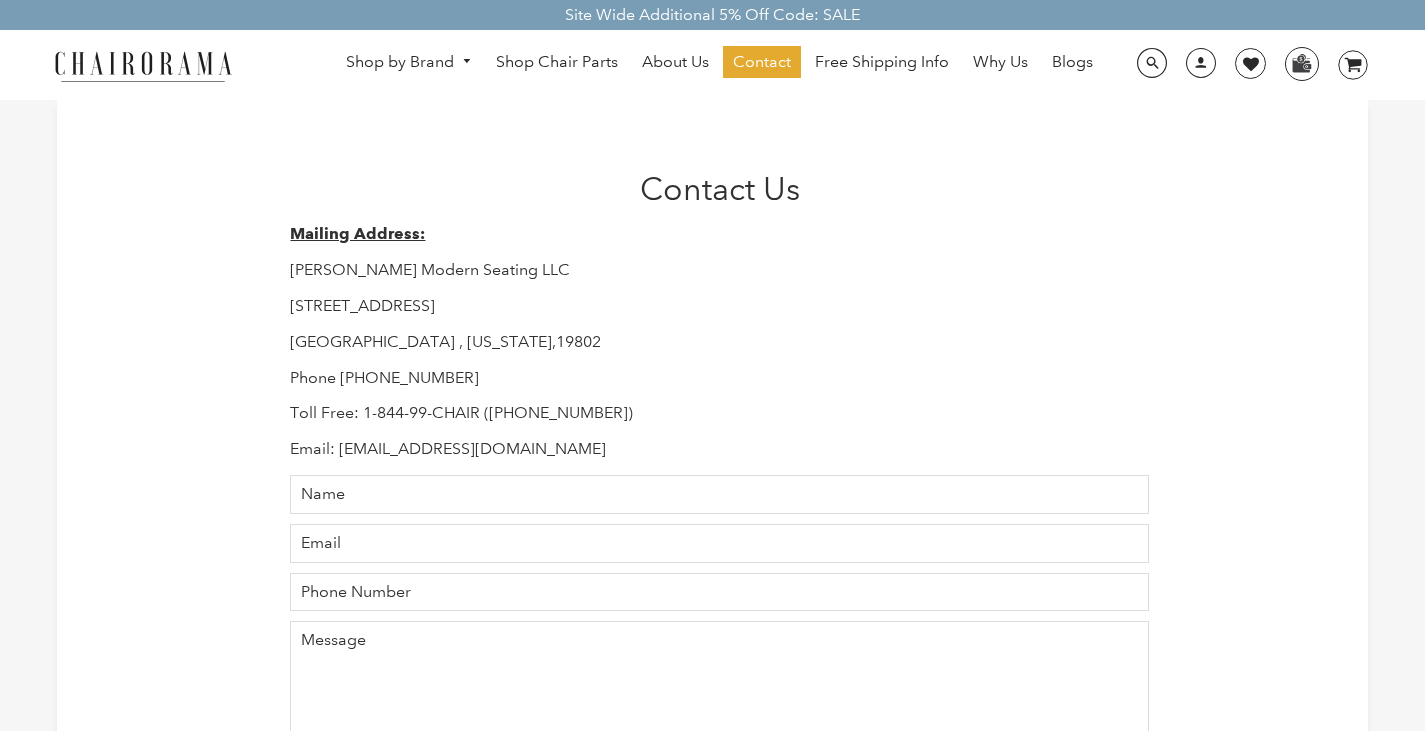 scroll, scrollTop: 0, scrollLeft: 0, axis: both 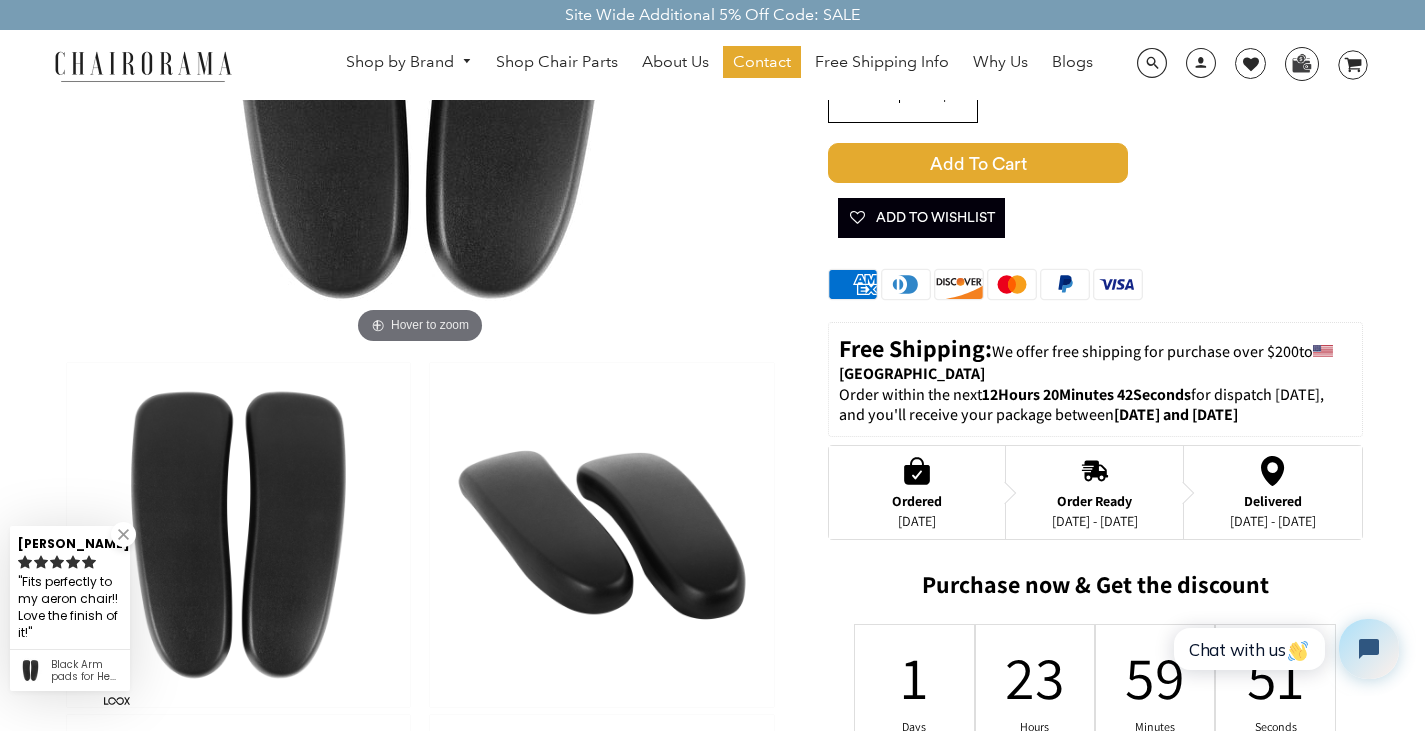 click on "Add to Cart" at bounding box center [978, 163] 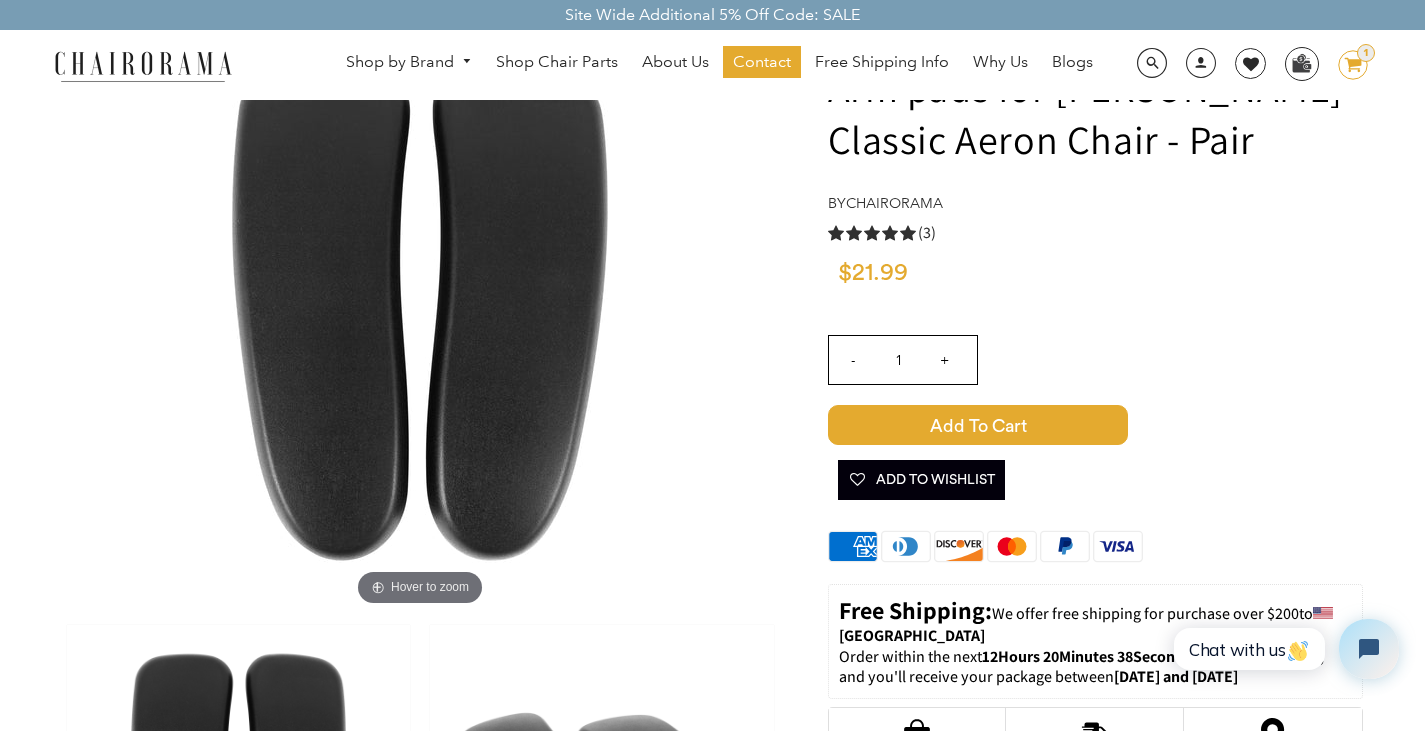 scroll, scrollTop: 100, scrollLeft: 0, axis: vertical 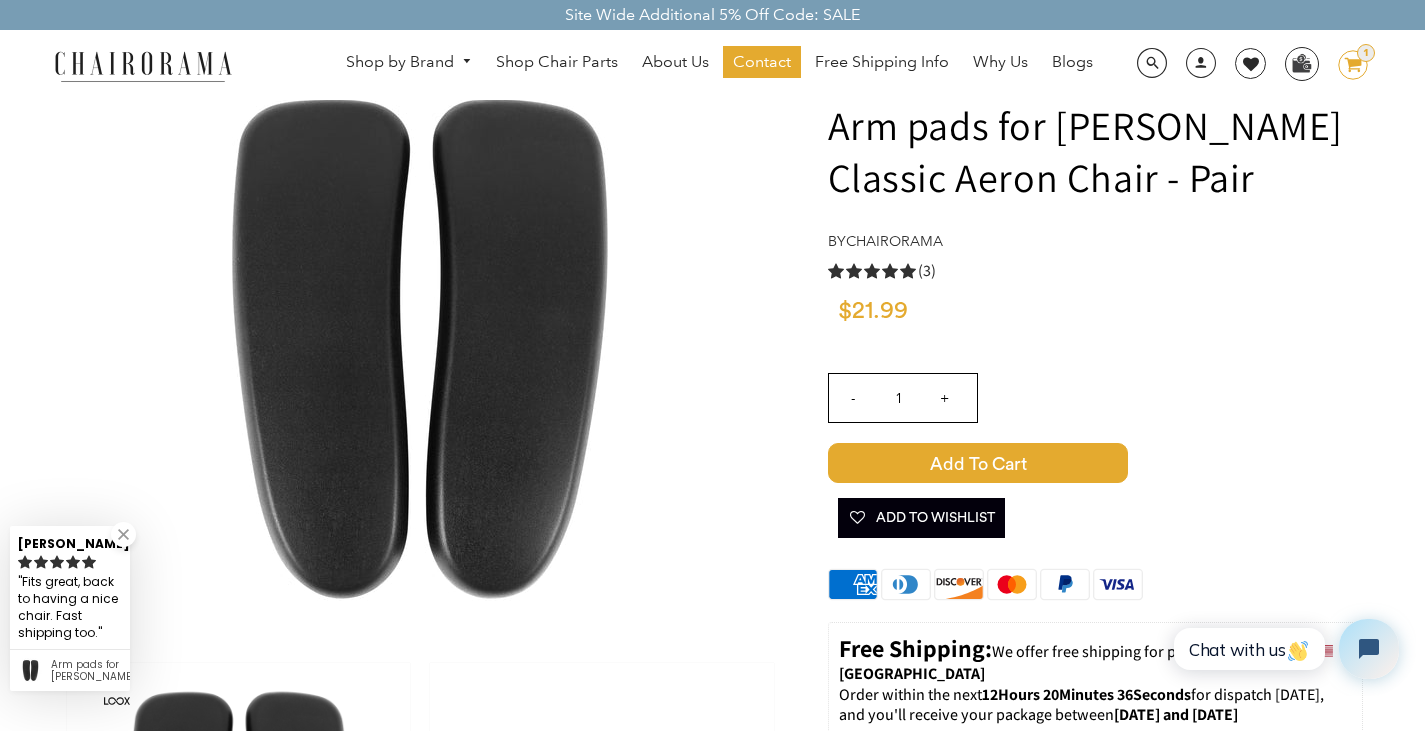 click on "image/svg+xml
Layer 1" 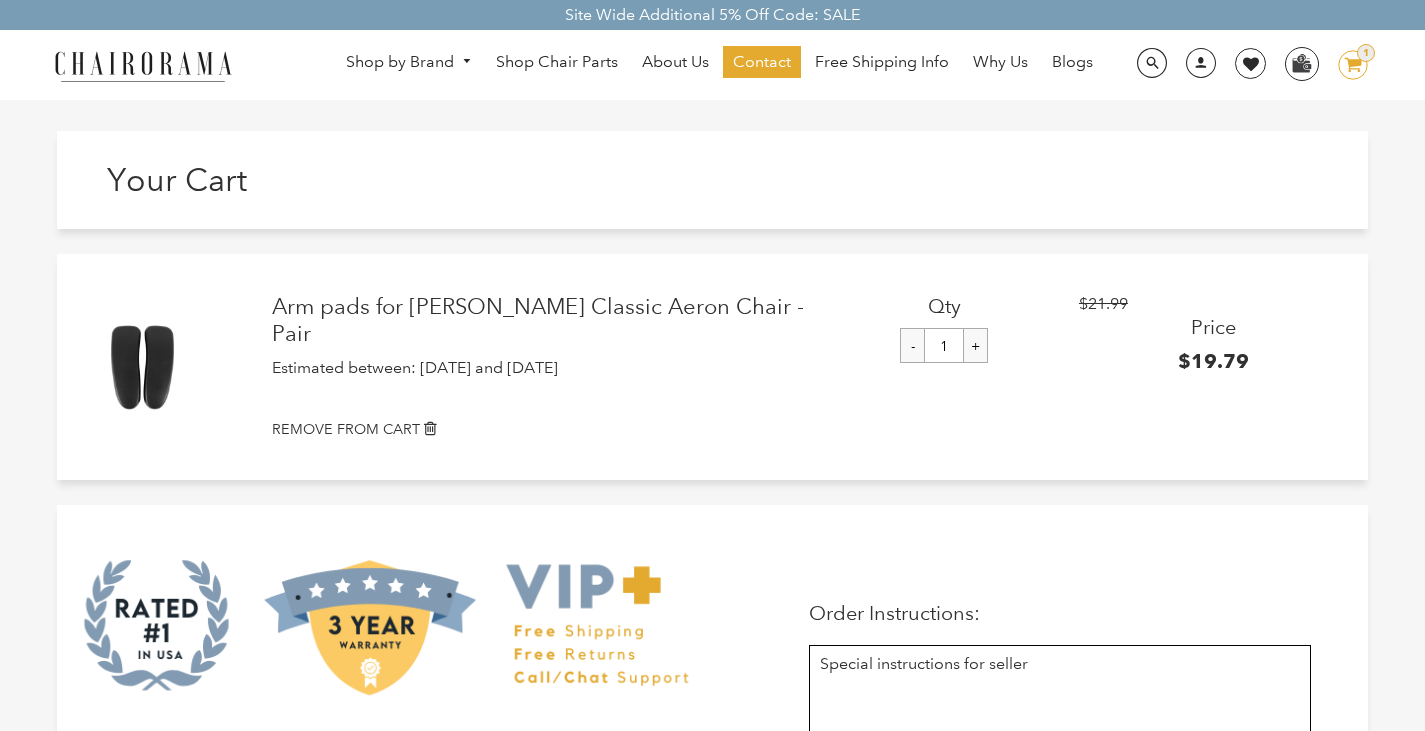 scroll, scrollTop: 0, scrollLeft: 0, axis: both 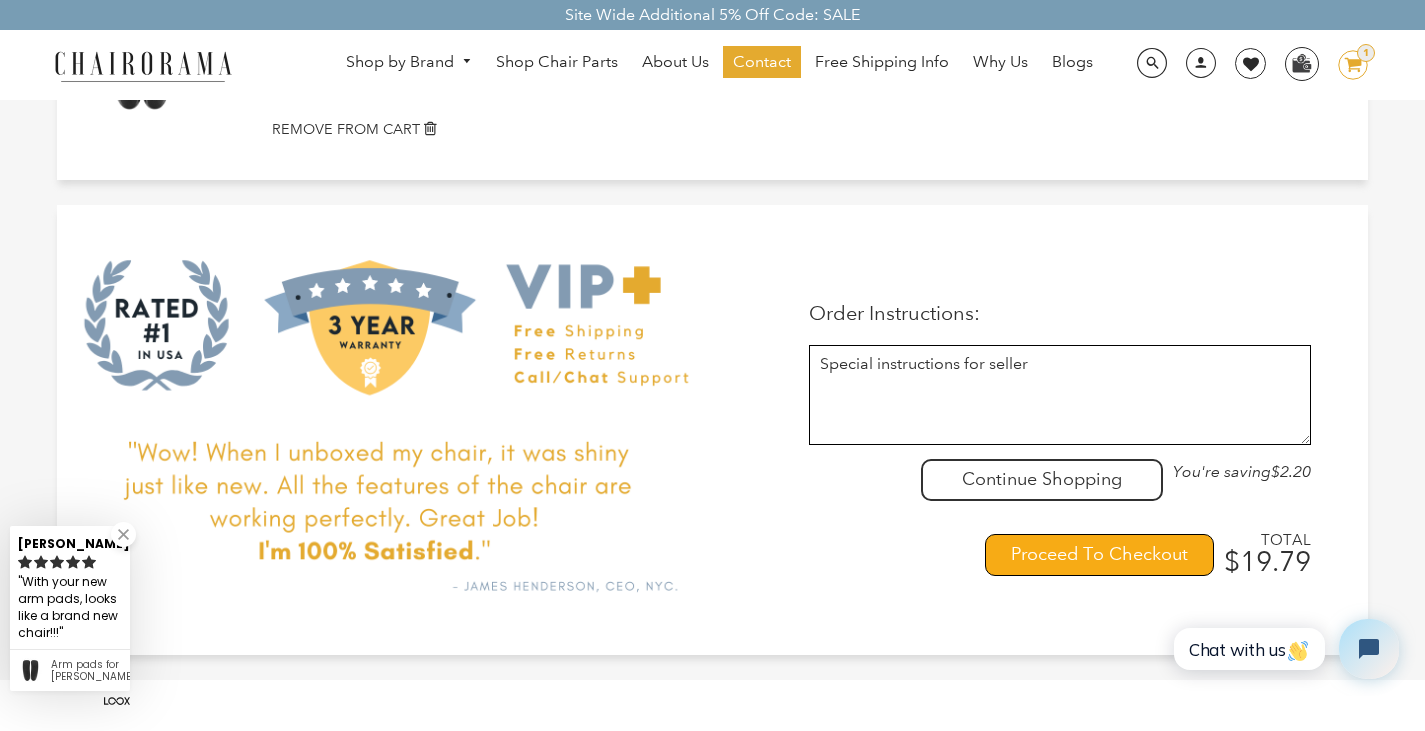 click on "Proceed To Checkout" at bounding box center (1099, 555) 